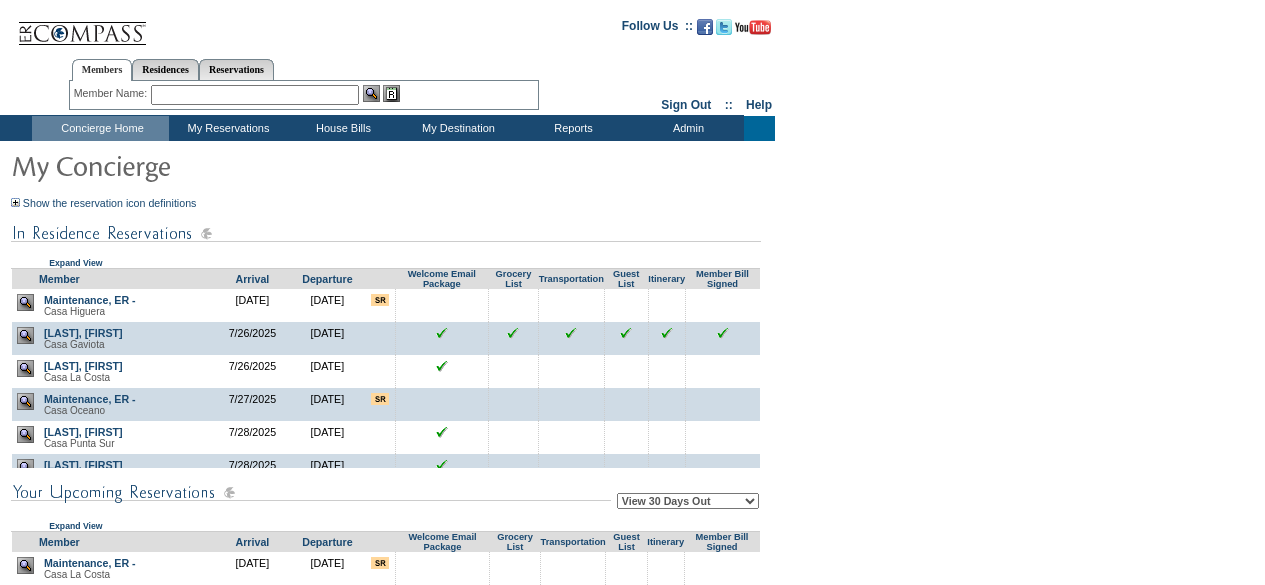 scroll, scrollTop: 0, scrollLeft: 0, axis: both 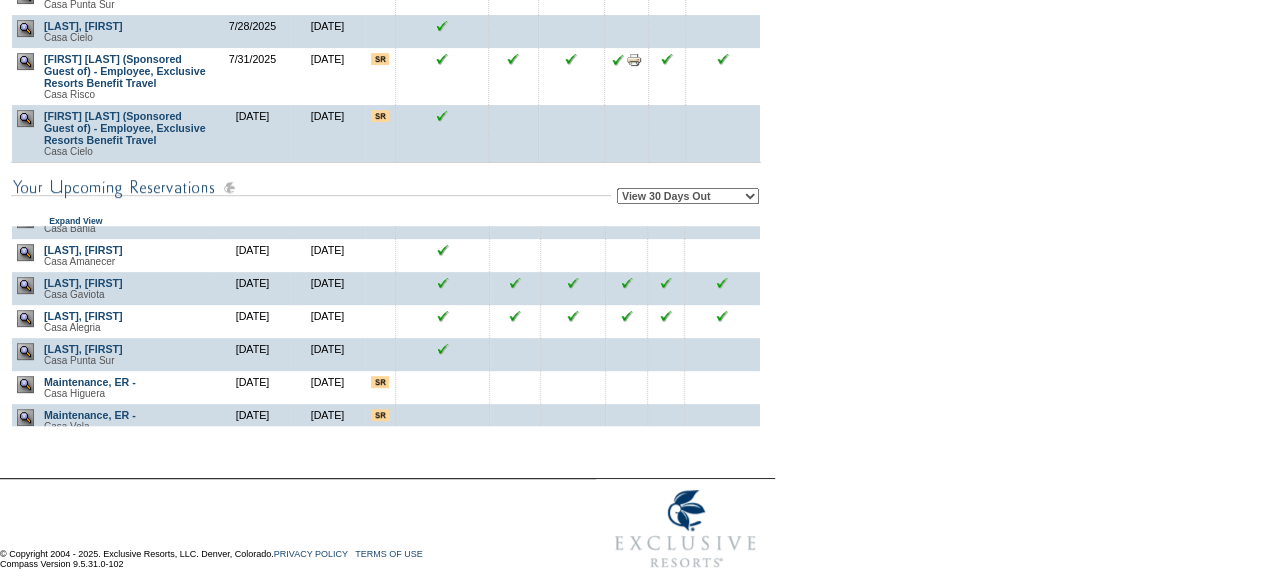 click on "Maintenance, ER -
Casa Higuera" at bounding box center [127, 387] 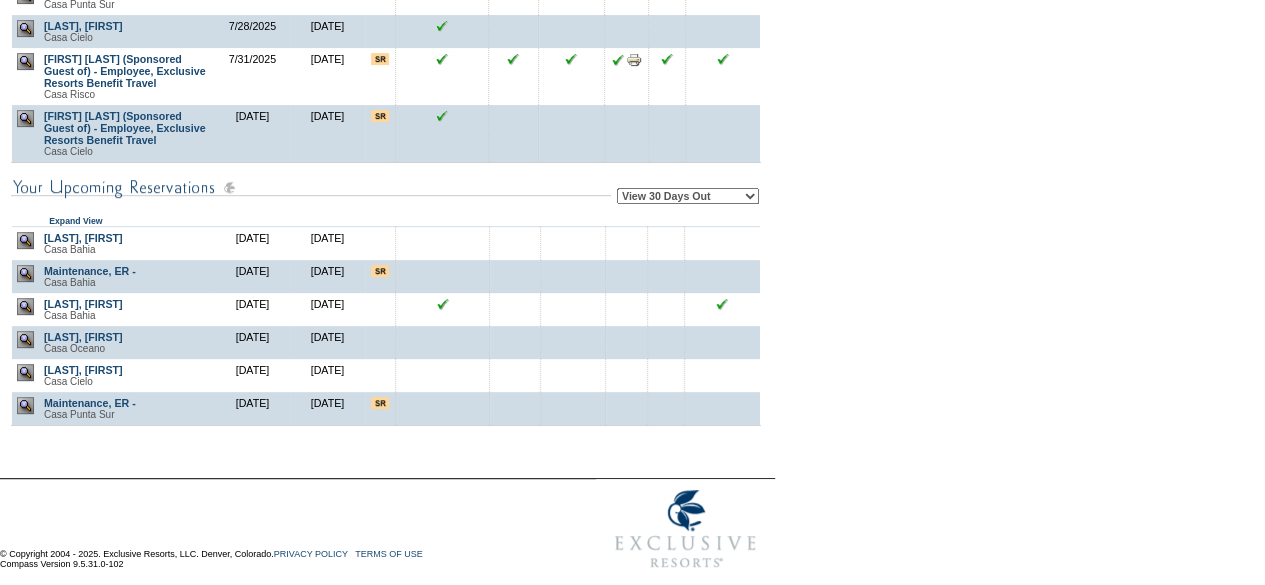 scroll, scrollTop: 749, scrollLeft: 0, axis: vertical 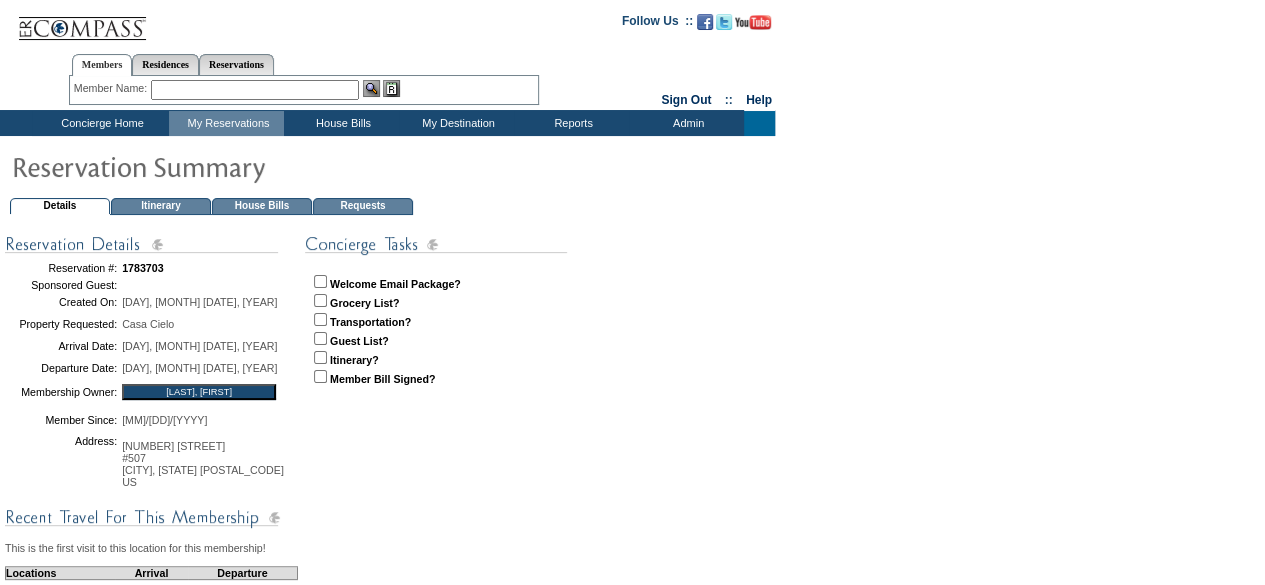 click at bounding box center (320, 281) 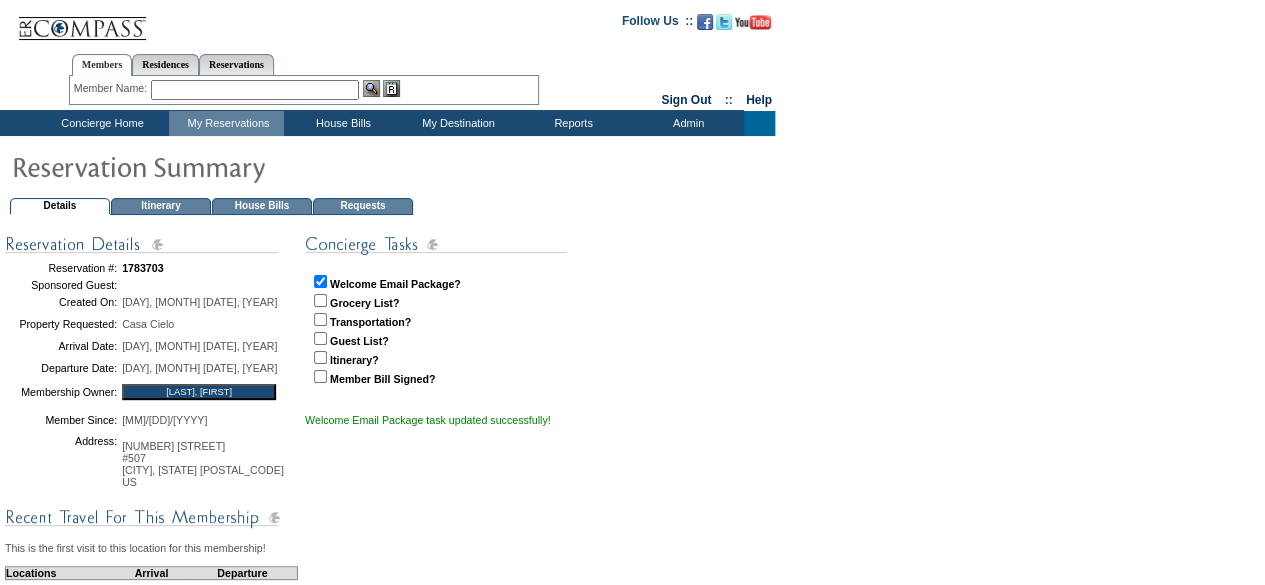 click on "Concierge Home" at bounding box center (100, 123) 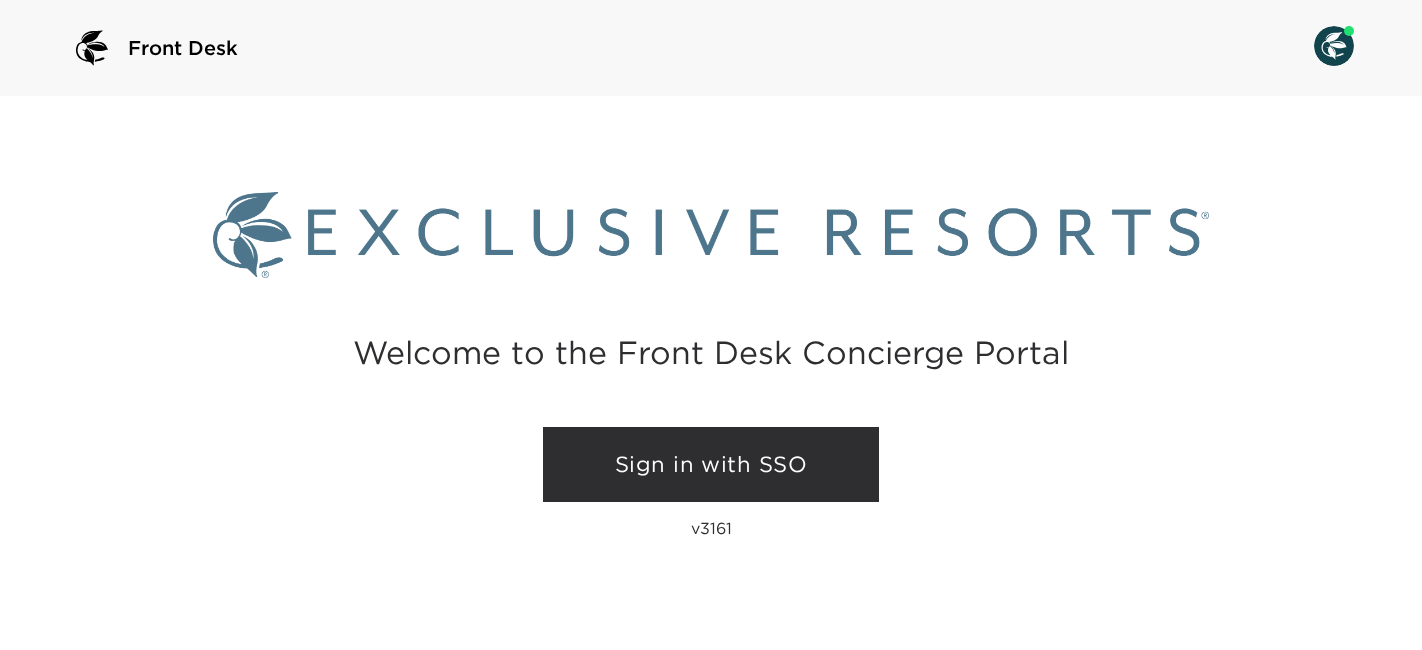 scroll, scrollTop: 0, scrollLeft: 0, axis: both 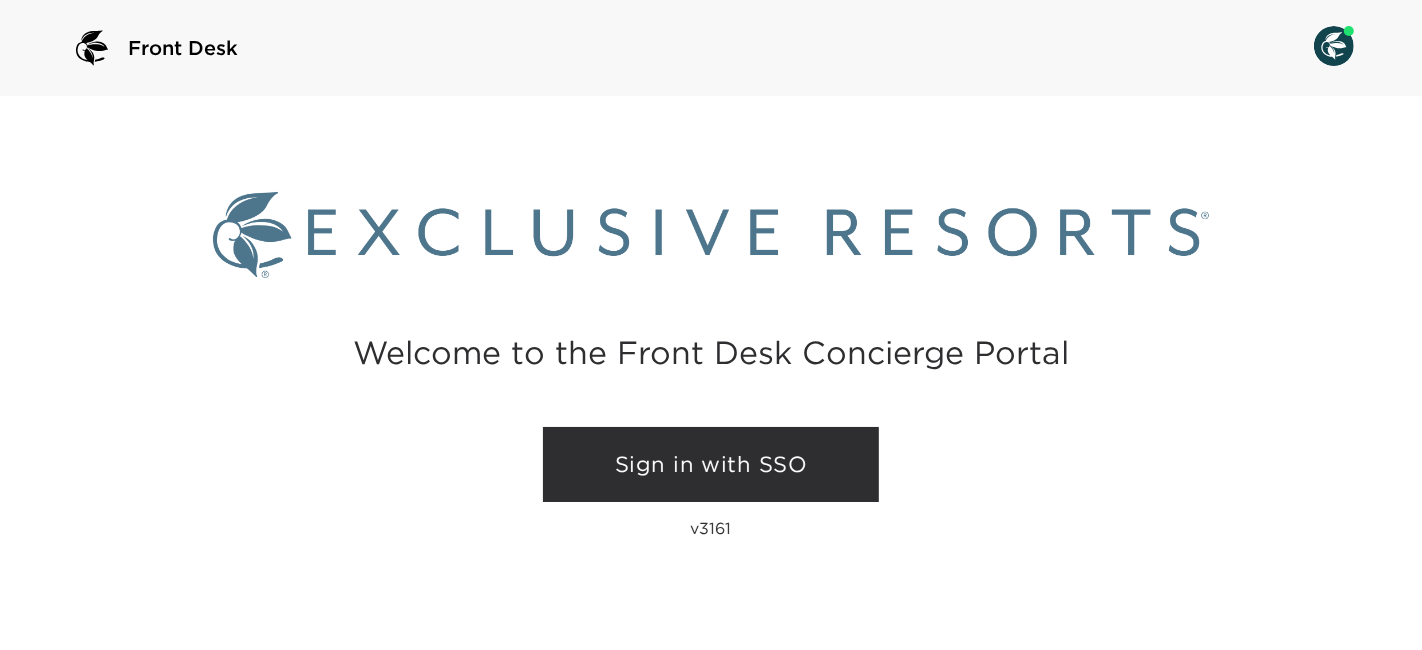 click on "Sign in with SSO" at bounding box center (711, 465) 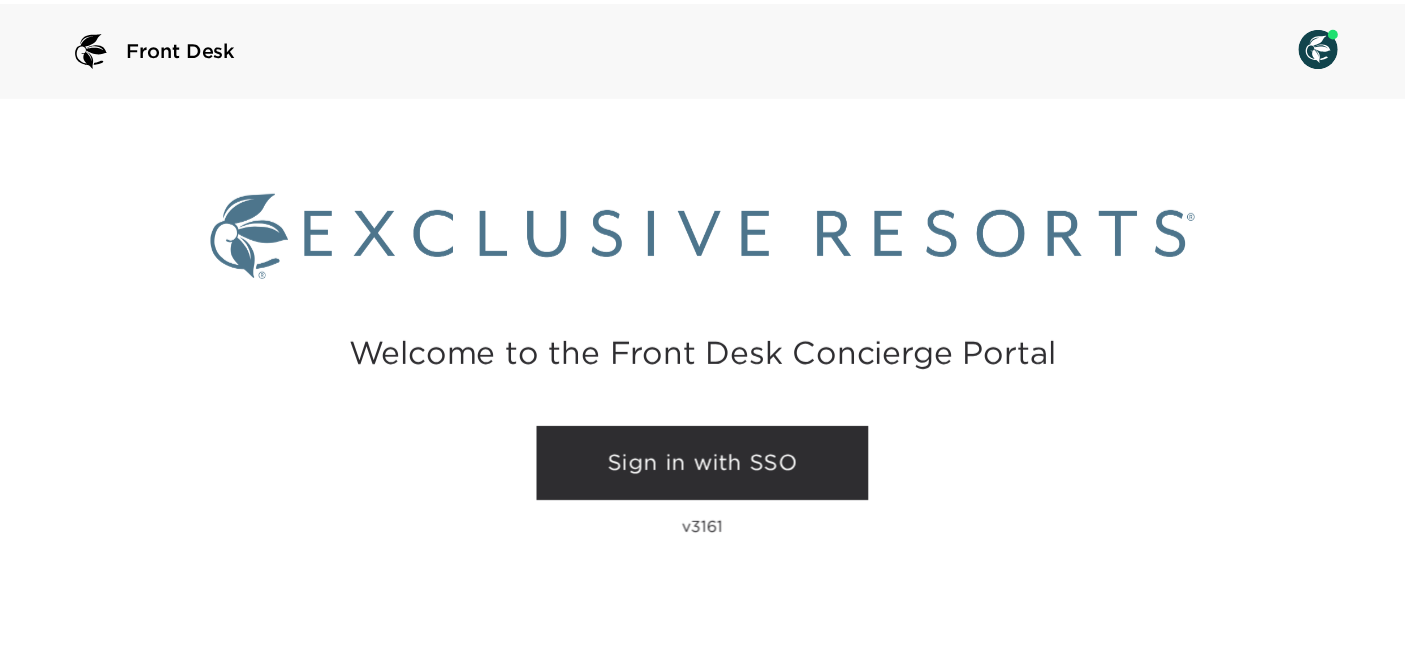 scroll, scrollTop: 0, scrollLeft: 0, axis: both 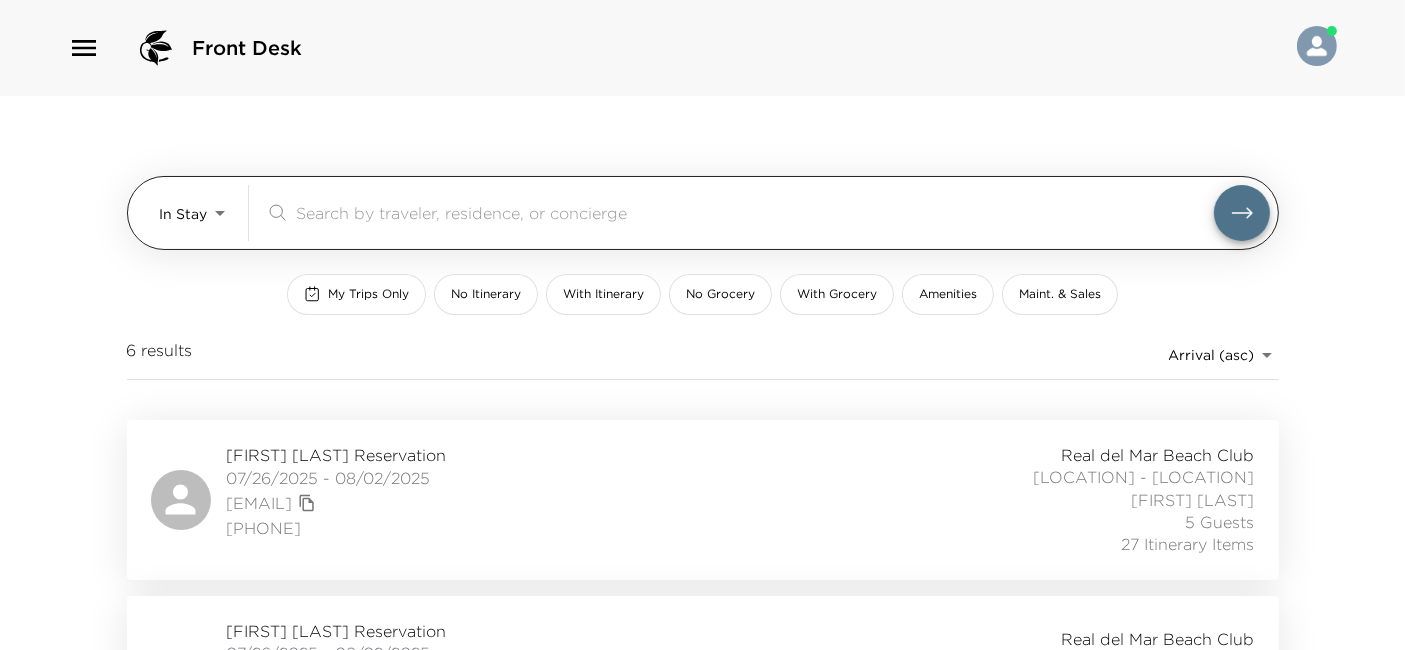 click at bounding box center [755, 212] 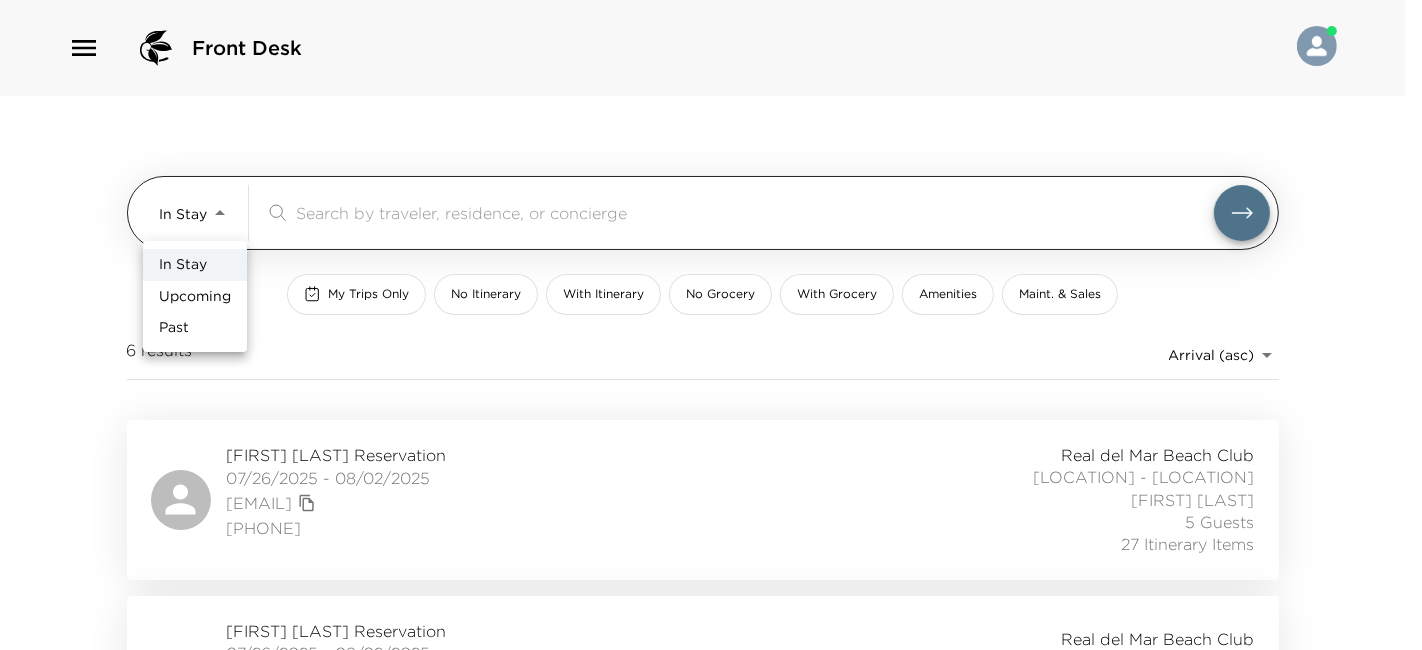 click on "Front Desk In Stay In-Stay ​ My Trips Only No Itinerary With Itinerary No Grocery With Grocery Amenities Maint. & Sales 6 results Arrival (asc) reservations_prod_arrival_asc [FIRST] [LAST] Reservation [DATE] - [DATE] [EMAIL] [PHONE] Real del Mar Beach Club [LOCATION] - [LOCATION] [FIRST] [LAST] [NUMBER] Guests 27 Itinerary Items [FIRST] [LAST] Reservation [DATE] - [DATE] [EMAIL] [PHONE] Amenity Real del Mar Beach Club [LOCATION] - [LOCATION] [FIRST] [LAST] [NUMBER] Guests 19 Itinerary Items [FIRST] [LAST] Reservation [DATE] - [DATE] [EMAIL] [PHONE] Real del Mar Beach Club [LOCATION] - [LOCATION] [FIRST] [LAST] [NUMBER] Guest 13 Itinerary Items [FIRST] [LAST] Reservation [DATE] - [DATE] [EMAIL] [PHONE] Real del Mar Beach Club [LOCATION] - [LOCATION] [FIRST] [LAST] [NUMBER] Guests 16 Itinerary Items [FIRST] [LAST] Reservation [DATE] - [DATE] Past" at bounding box center (711, 325) 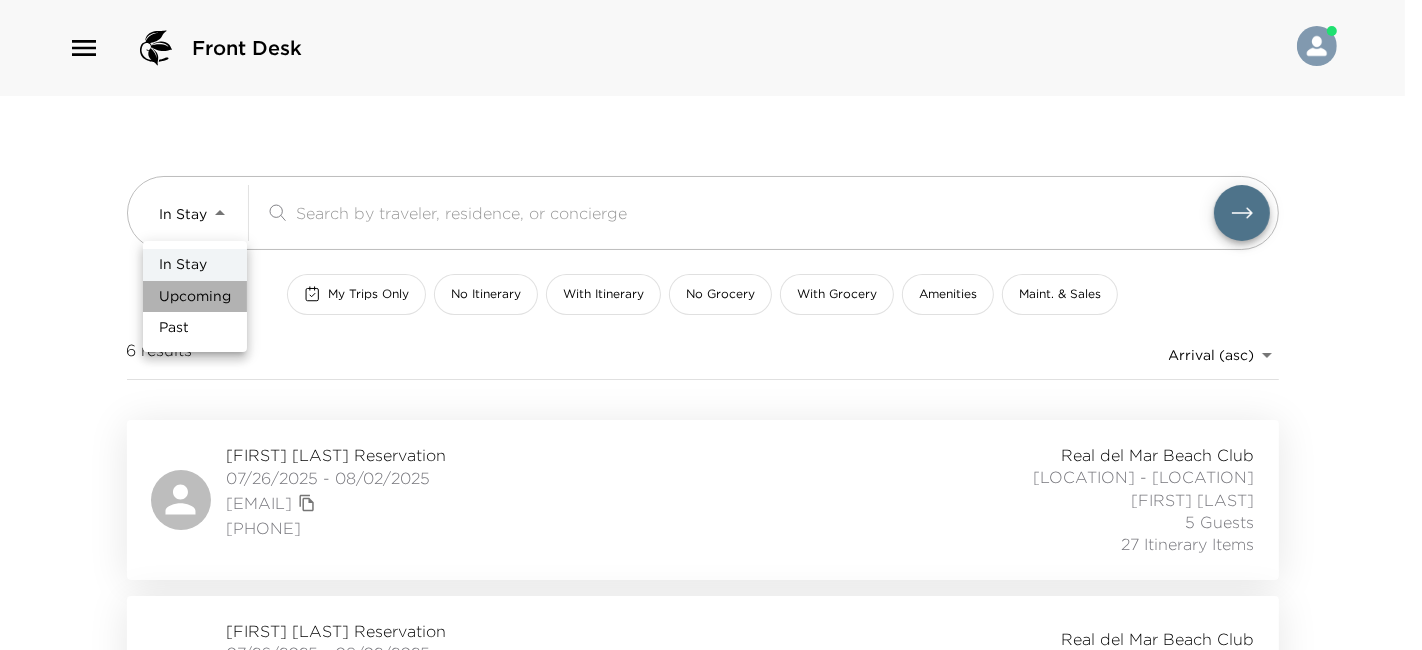 click on "Upcoming" at bounding box center (195, 297) 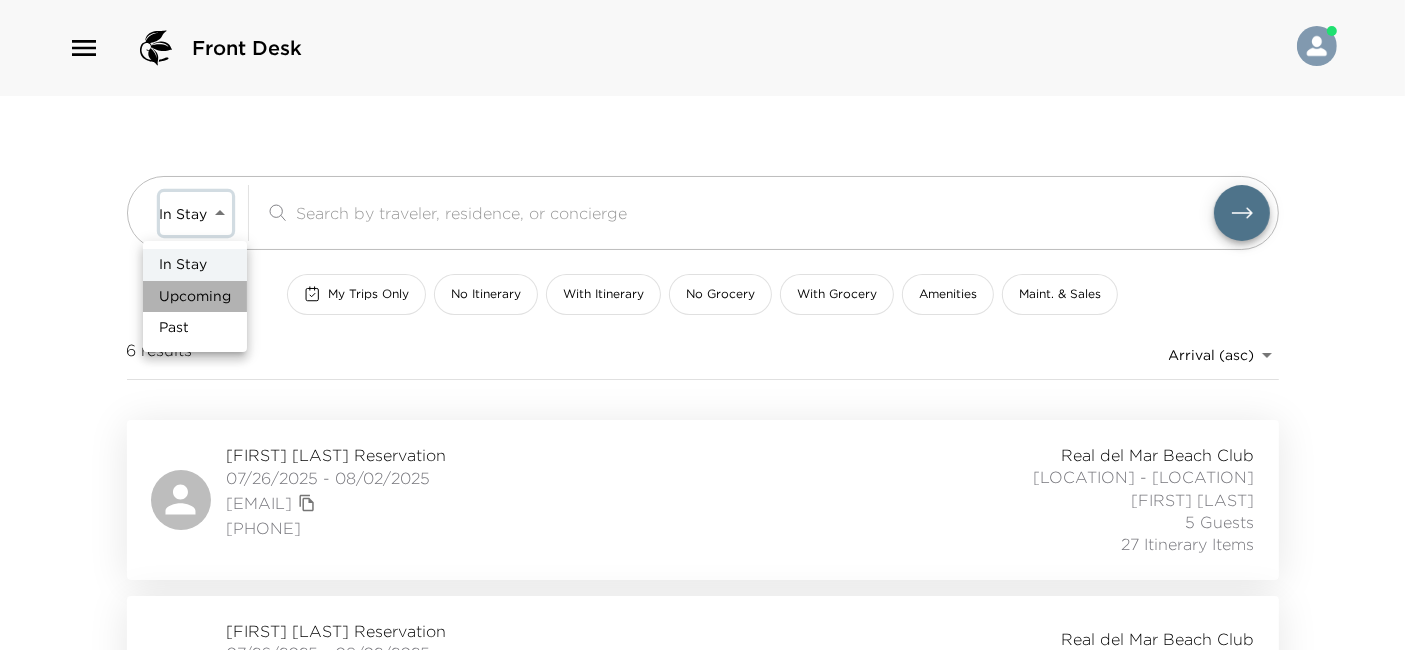 type on "Upcoming" 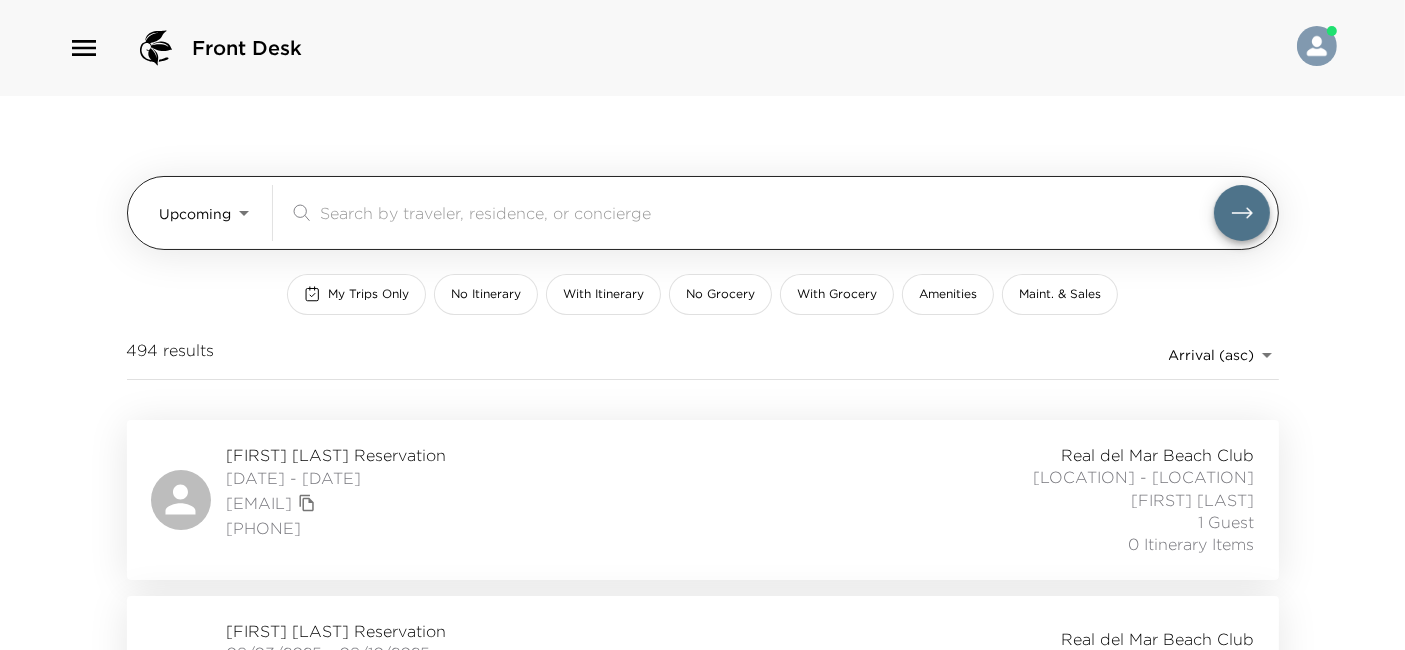 click at bounding box center (767, 212) 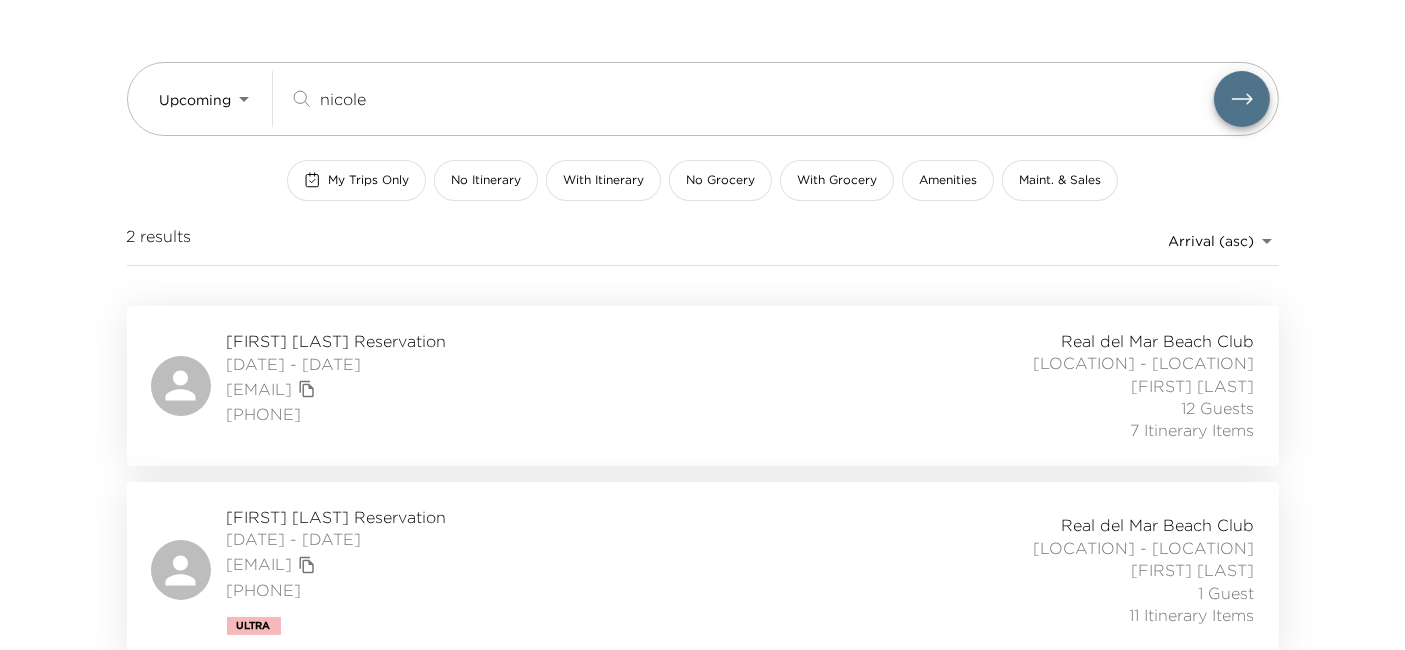 scroll, scrollTop: 121, scrollLeft: 0, axis: vertical 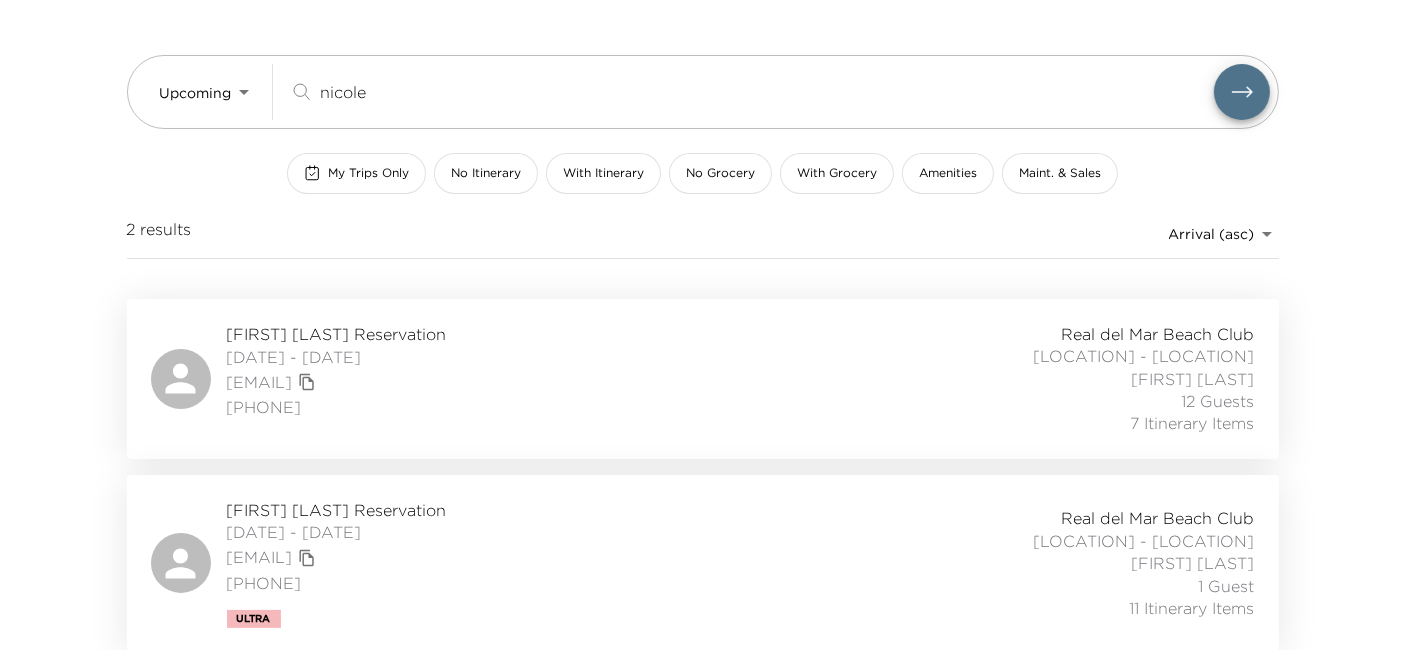 type on "nicole" 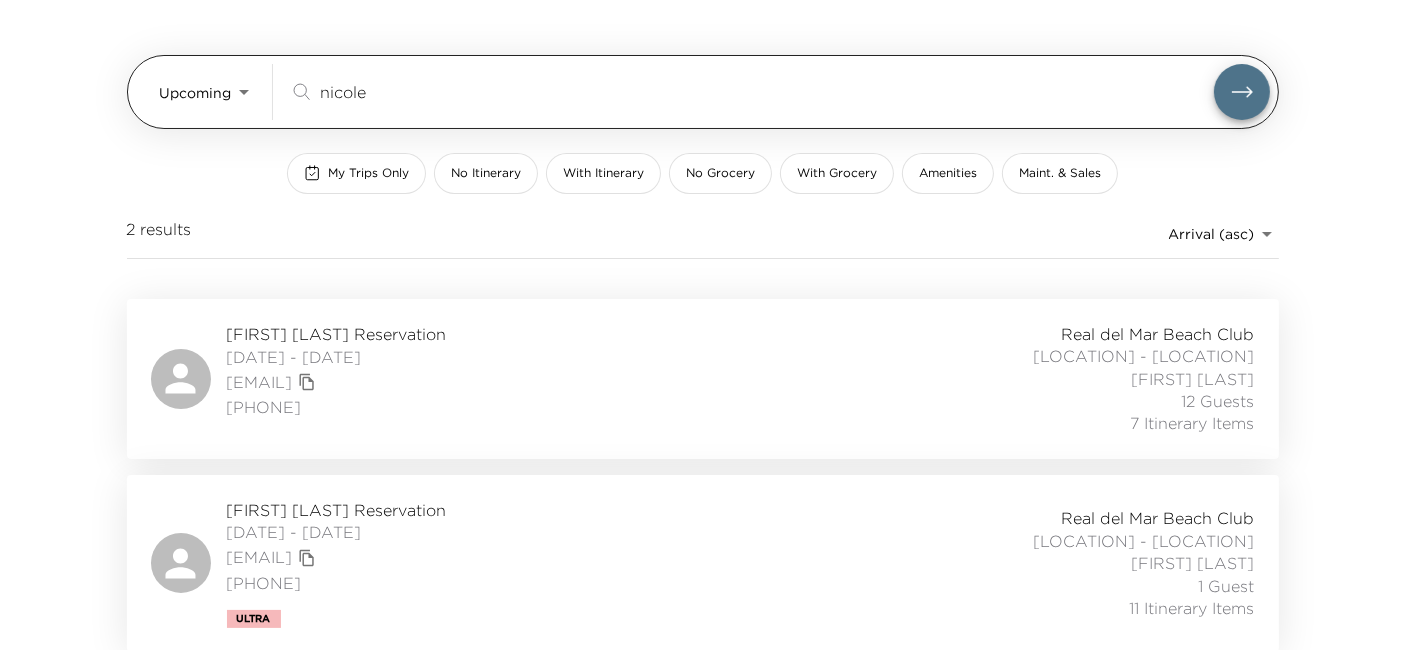 drag, startPoint x: 397, startPoint y: 95, endPoint x: 200, endPoint y: 112, distance: 197.73215 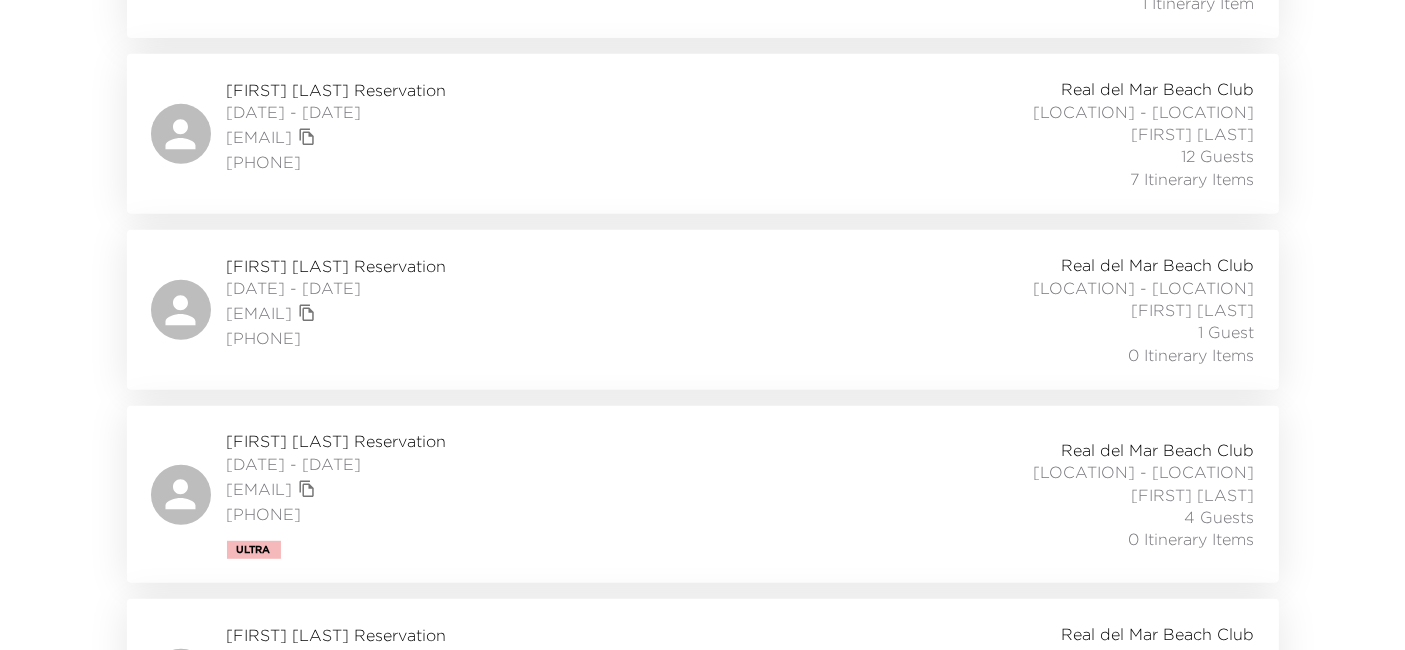 scroll, scrollTop: 1163, scrollLeft: 0, axis: vertical 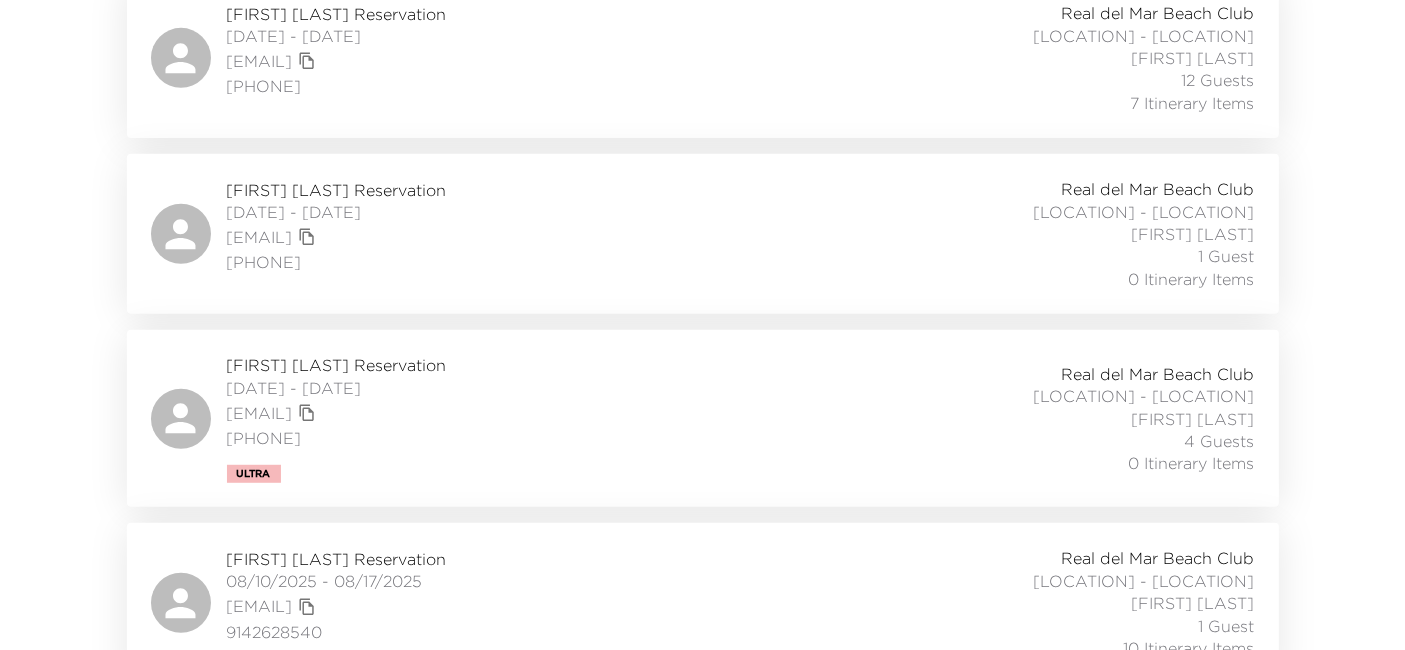 type 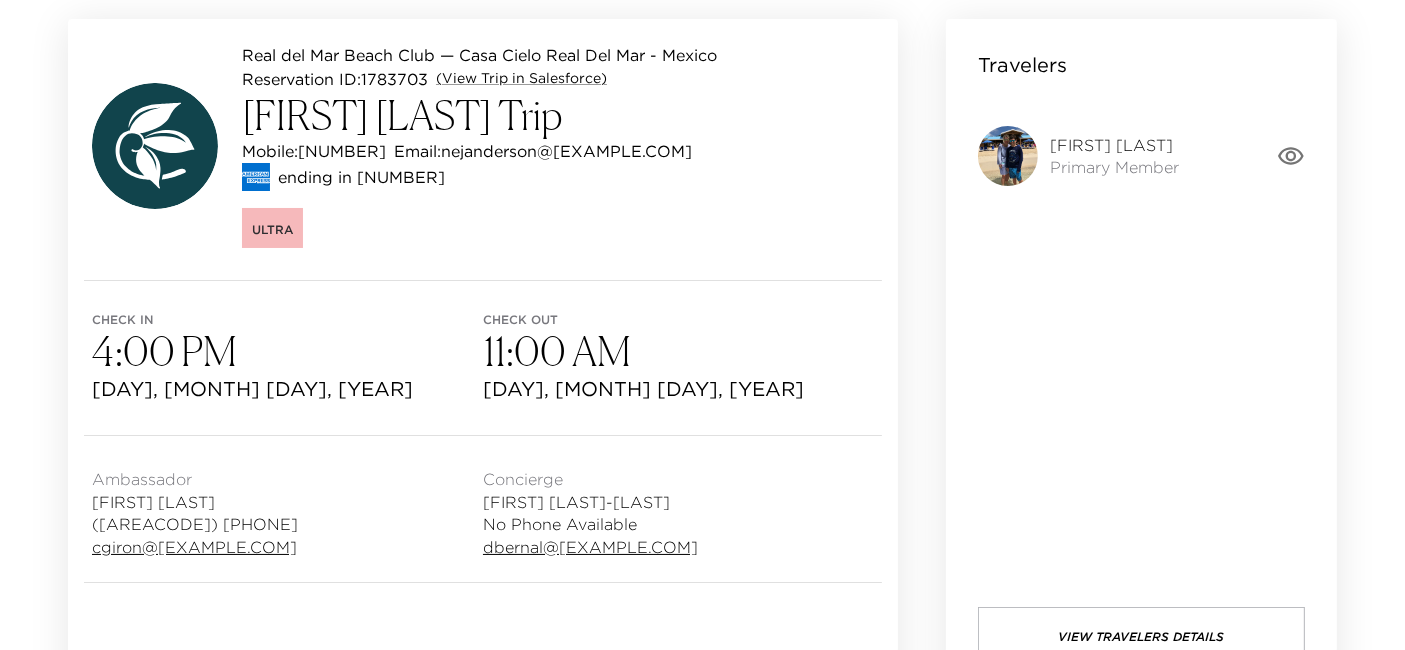 scroll, scrollTop: 194, scrollLeft: 0, axis: vertical 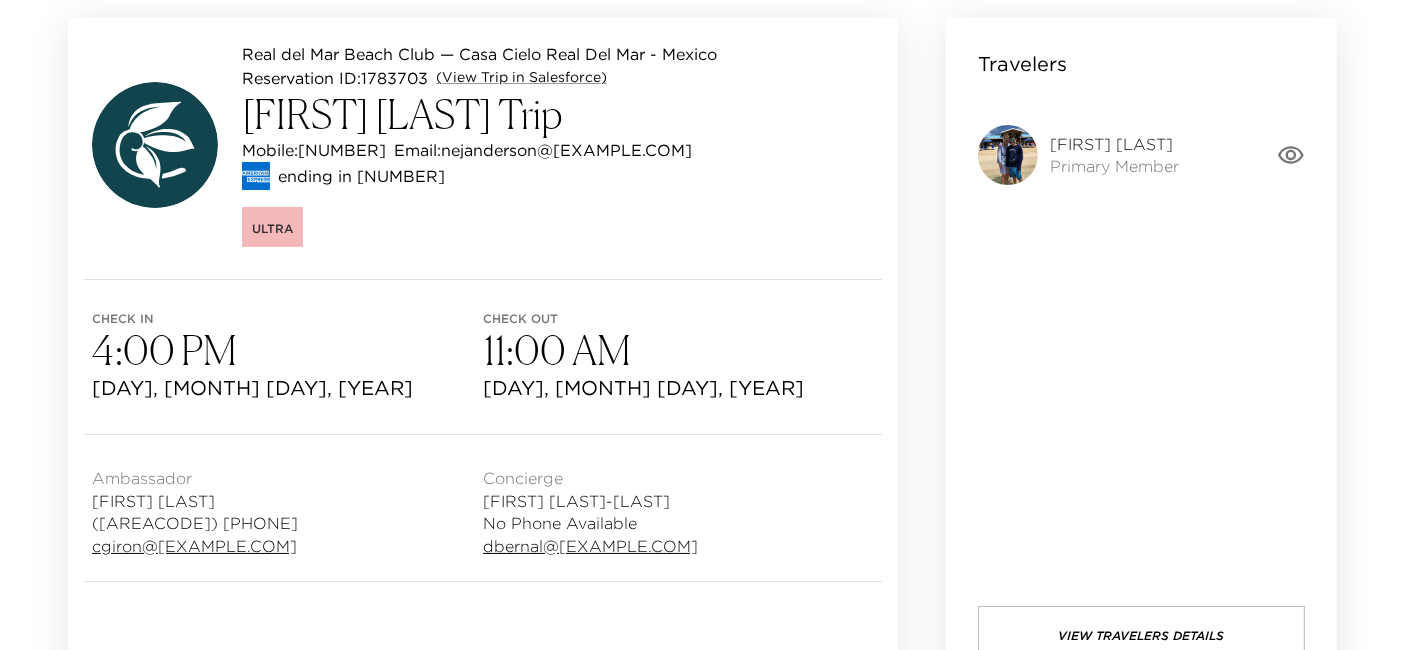 click on "Reservation ID:  [NUMBER] (View Trip in Salesforce)" at bounding box center [479, 78] 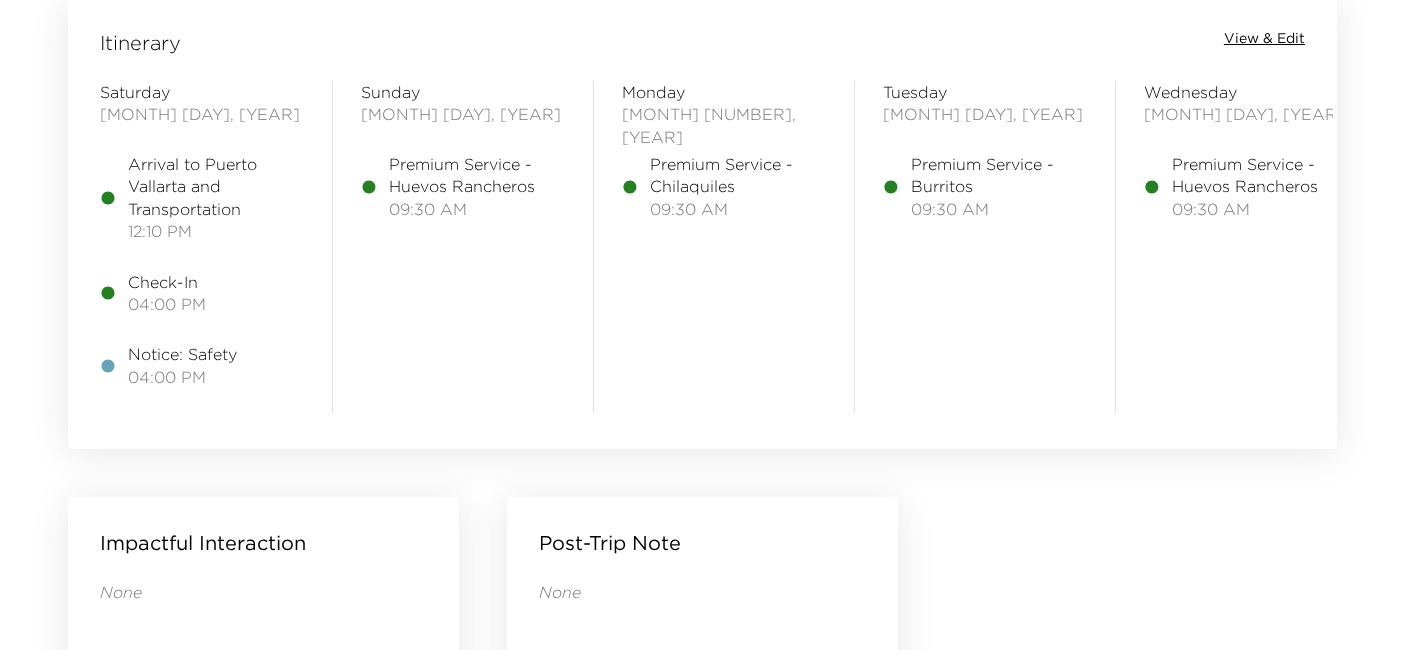 scroll, scrollTop: 1668, scrollLeft: 0, axis: vertical 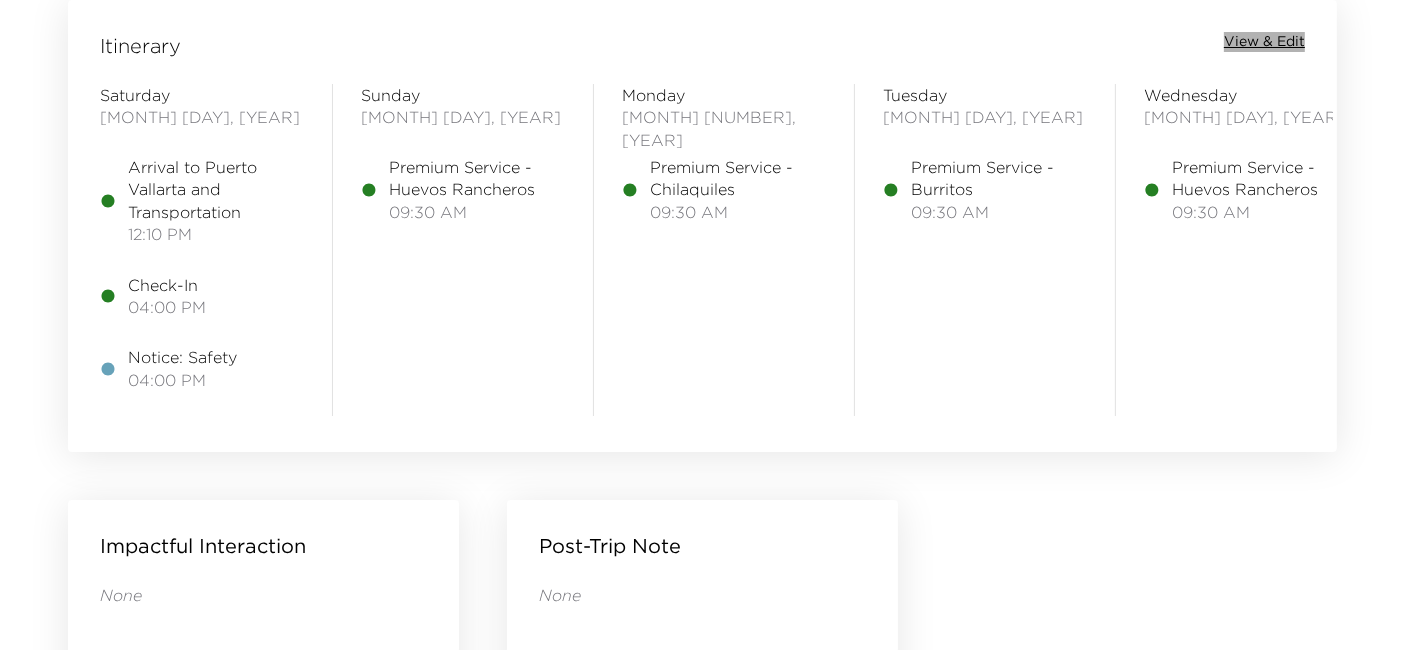 click on "View & Edit" at bounding box center [1264, 42] 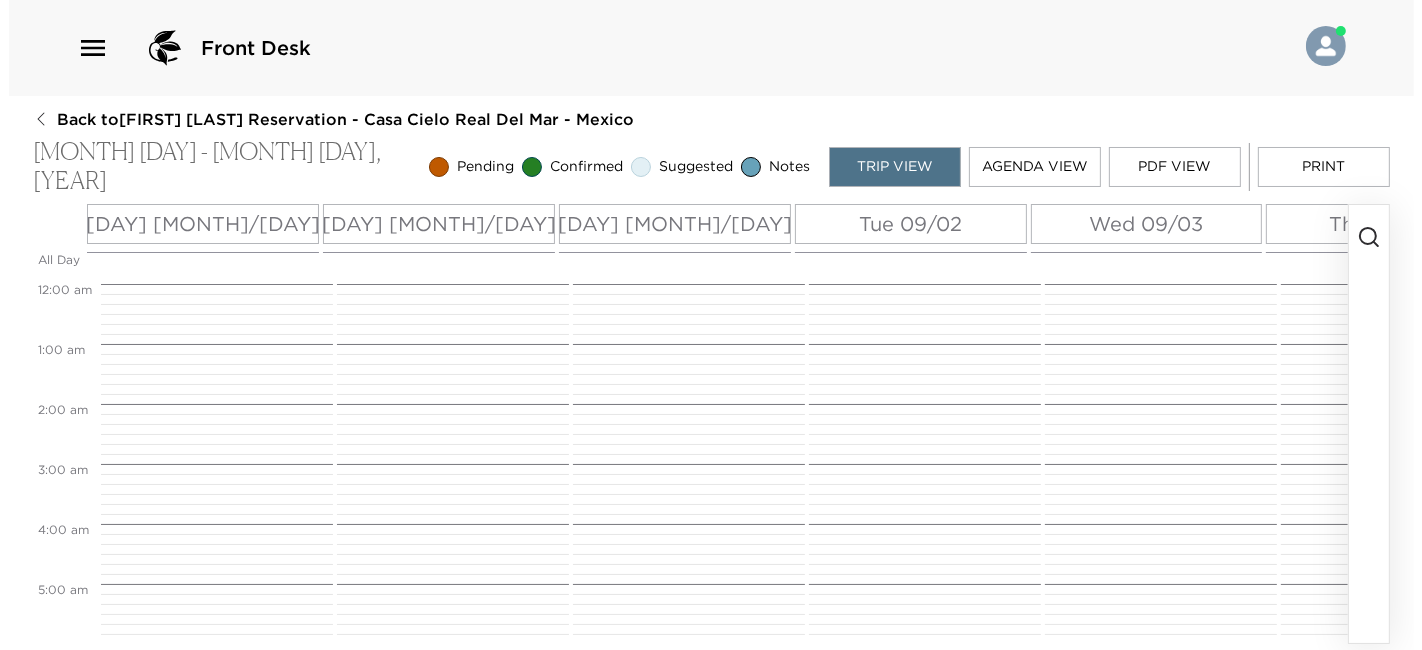 scroll, scrollTop: 0, scrollLeft: 0, axis: both 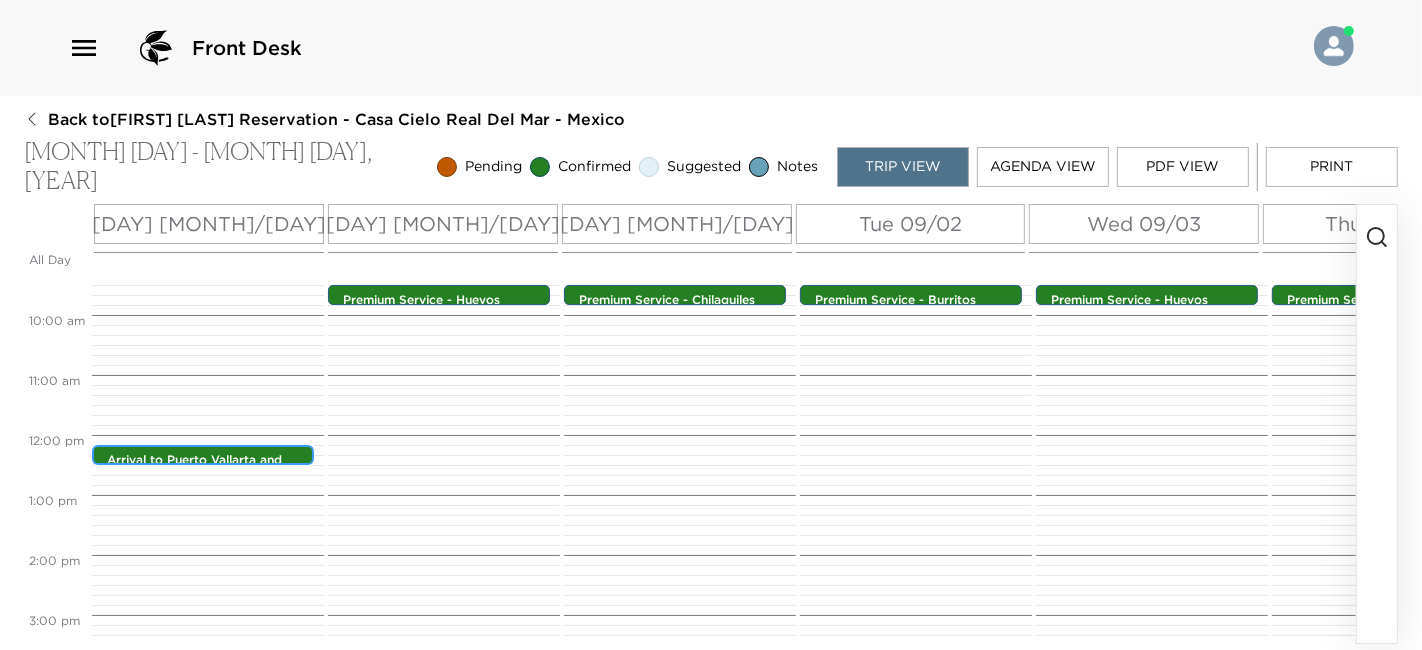 click on "Arrival to Puerto Vallarta and Transportation" at bounding box center [208, 469] 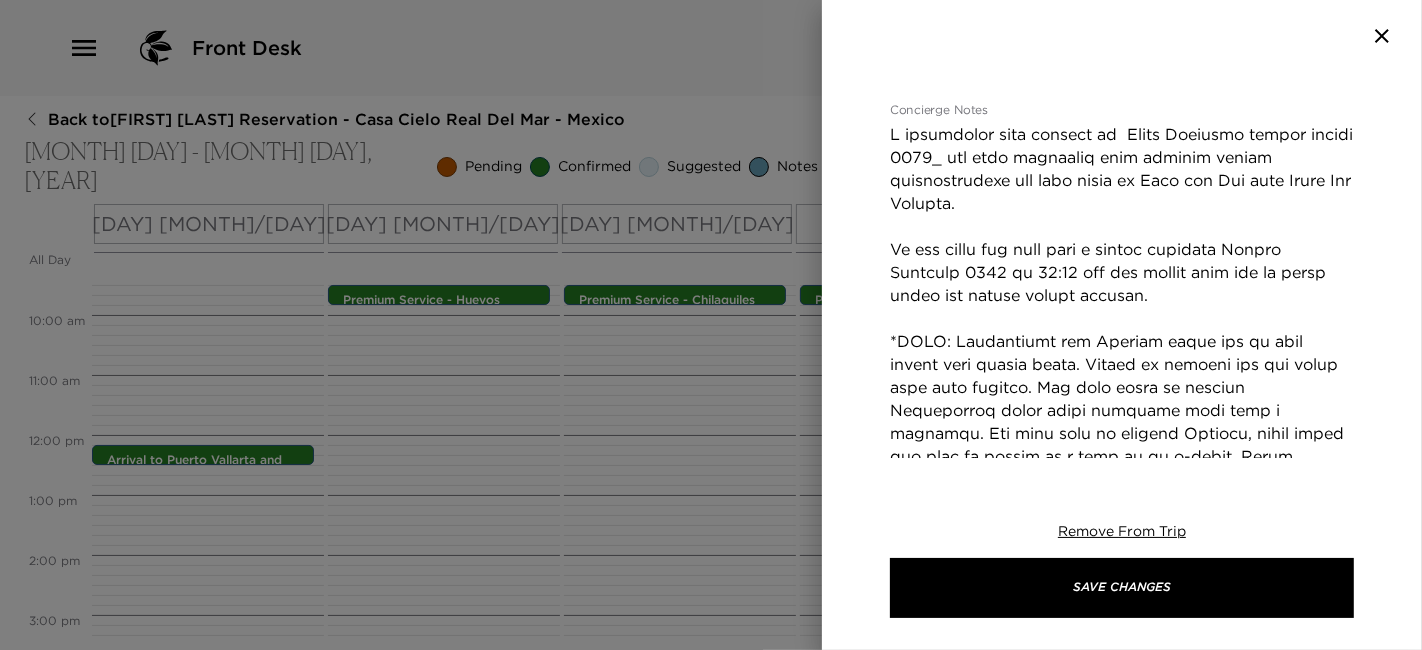 scroll, scrollTop: 443, scrollLeft: 0, axis: vertical 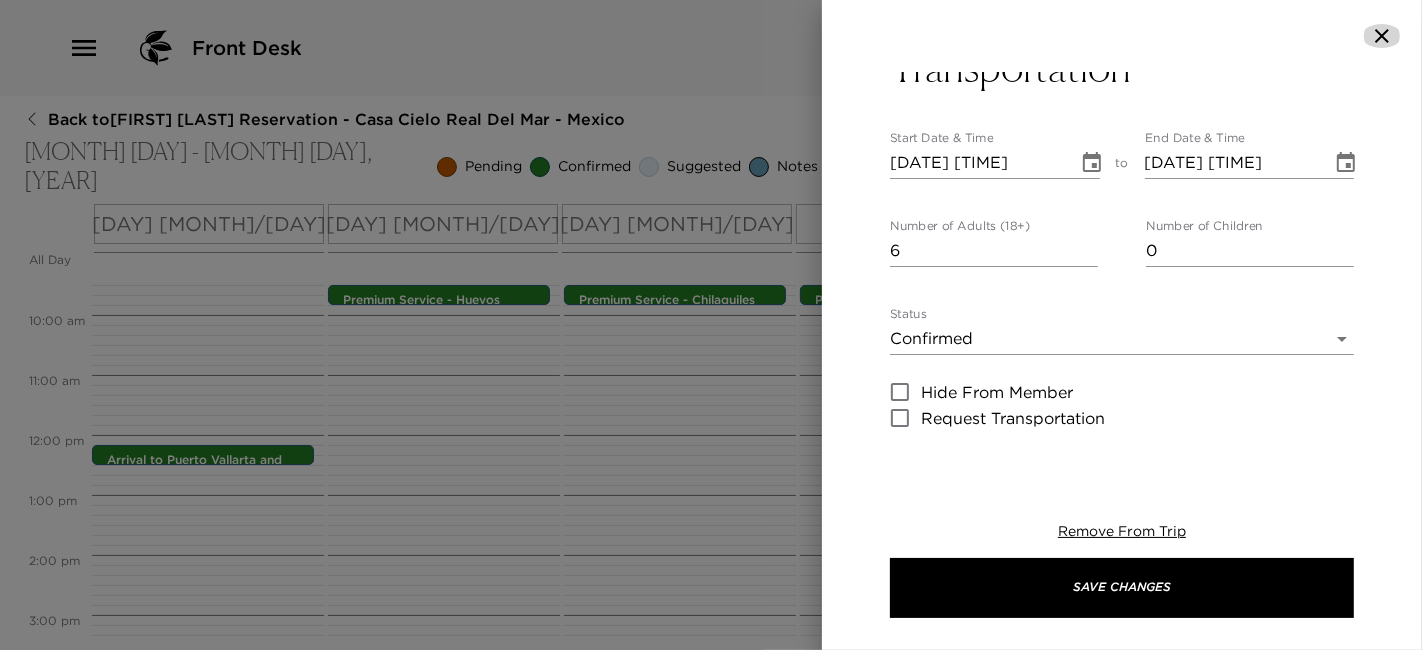 click 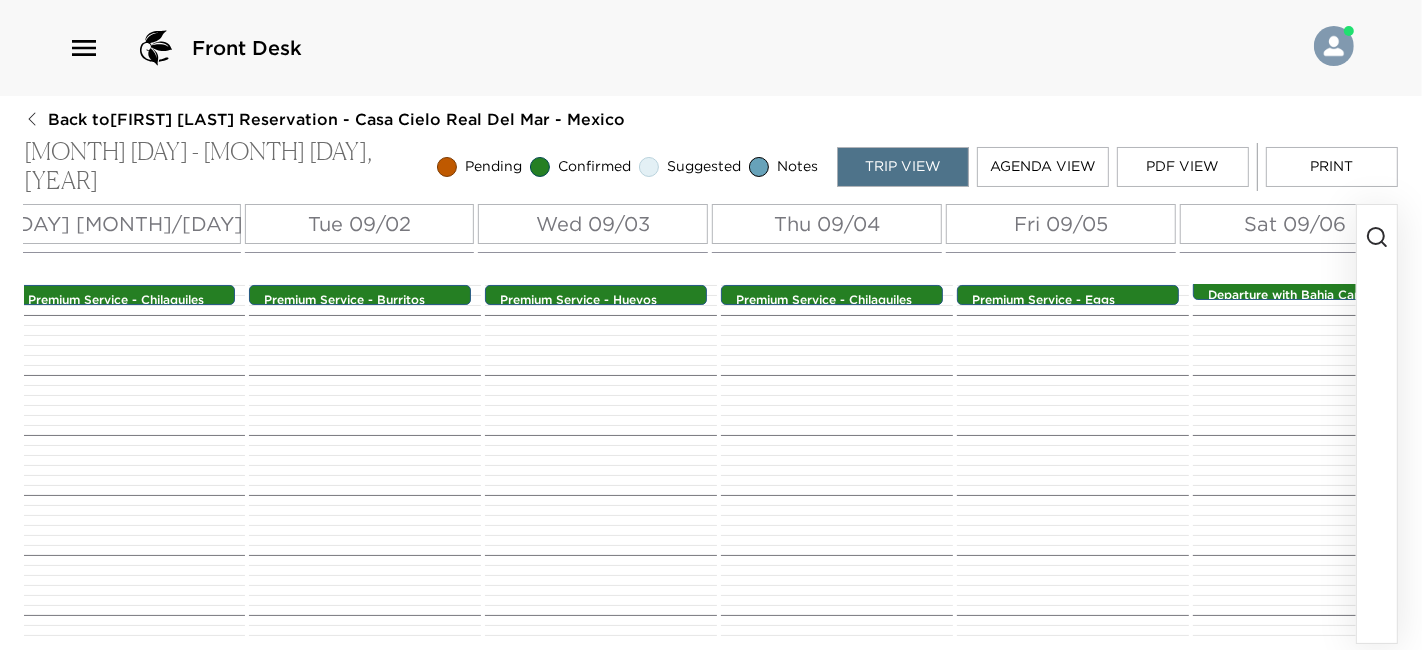 scroll, scrollTop: 0, scrollLeft: 607, axis: horizontal 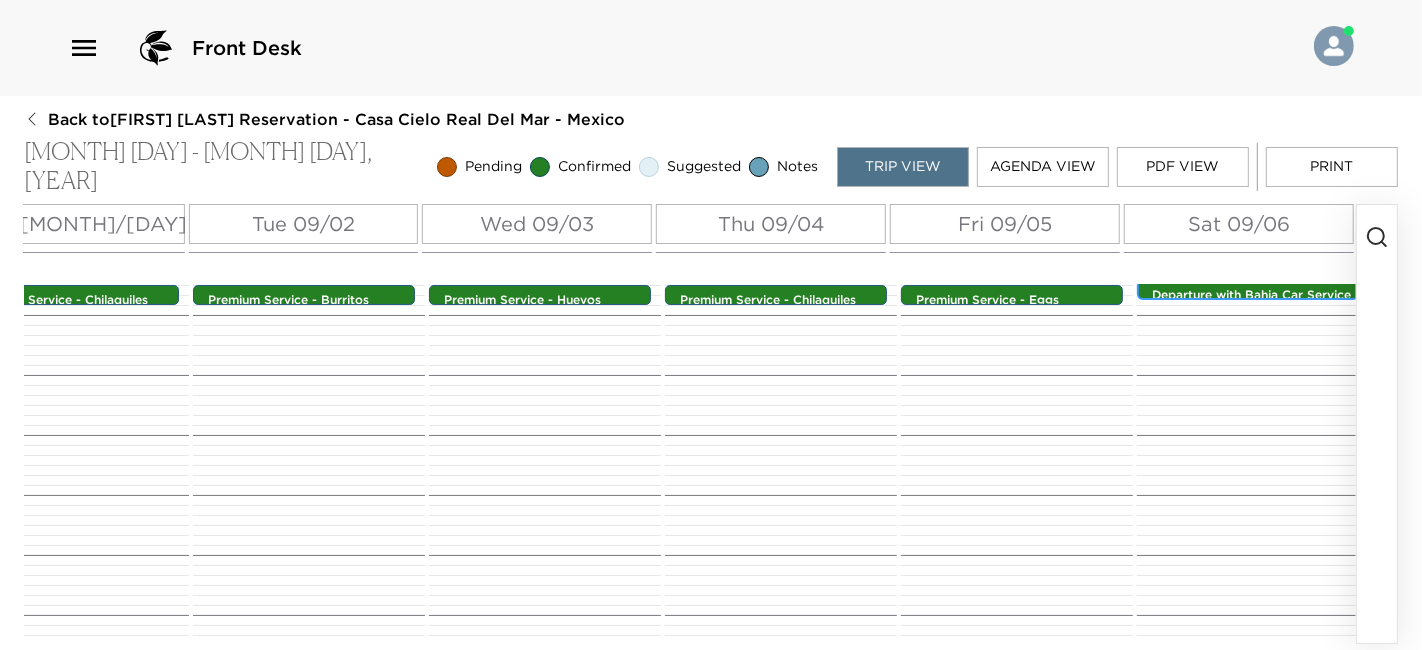 click on "Departure with Bahia Car Service" at bounding box center (1253, 295) 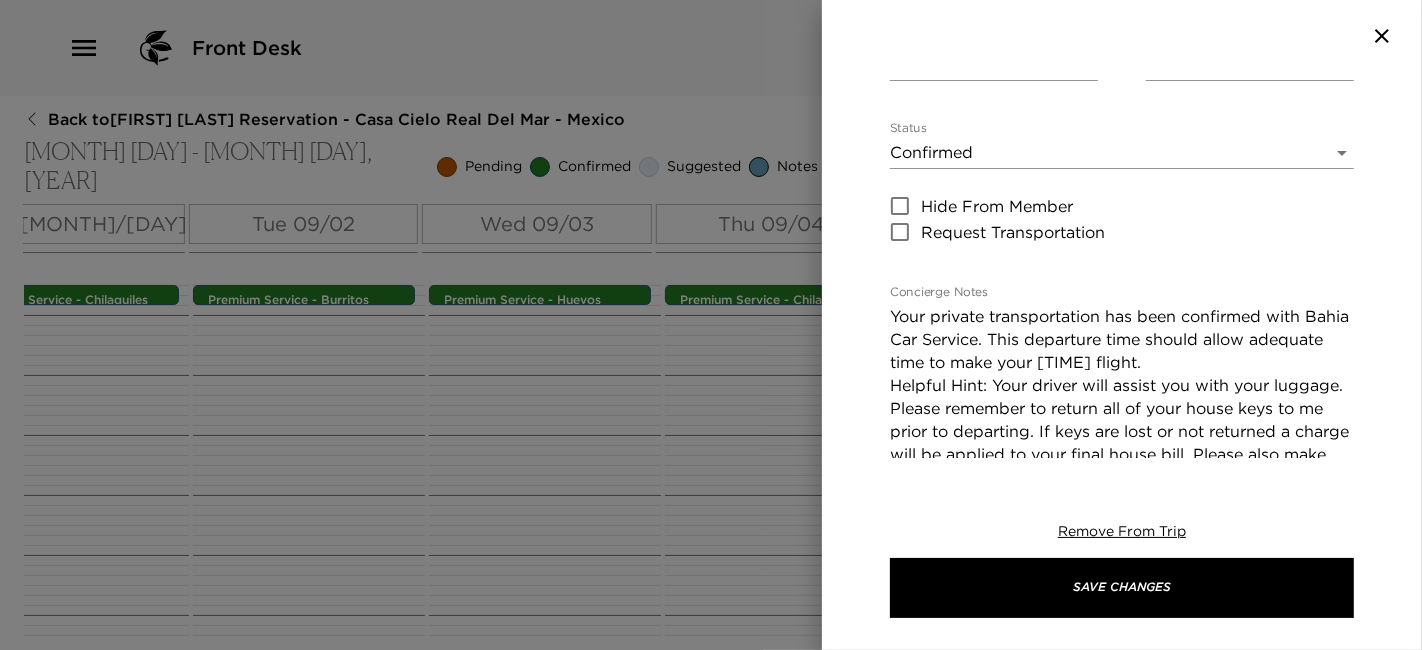 scroll, scrollTop: 264, scrollLeft: 0, axis: vertical 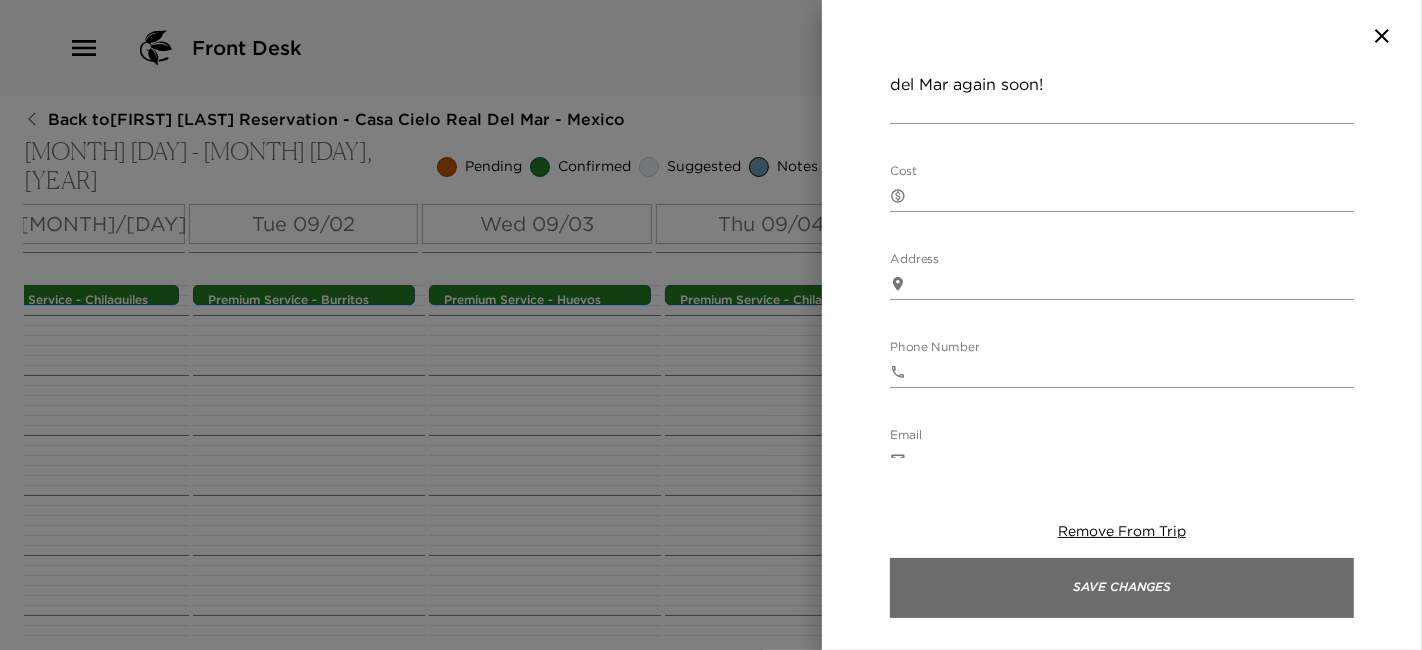click on "Save Changes" at bounding box center (1122, 588) 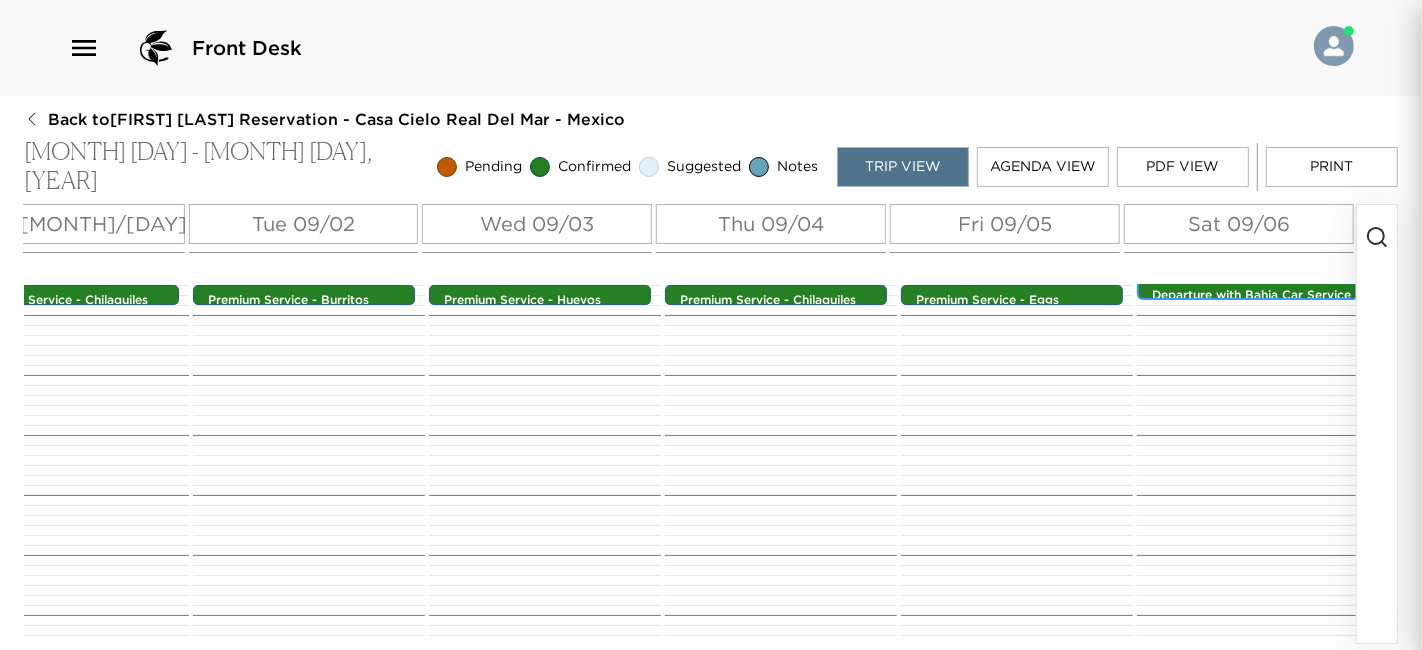 scroll, scrollTop: 565, scrollLeft: 0, axis: vertical 